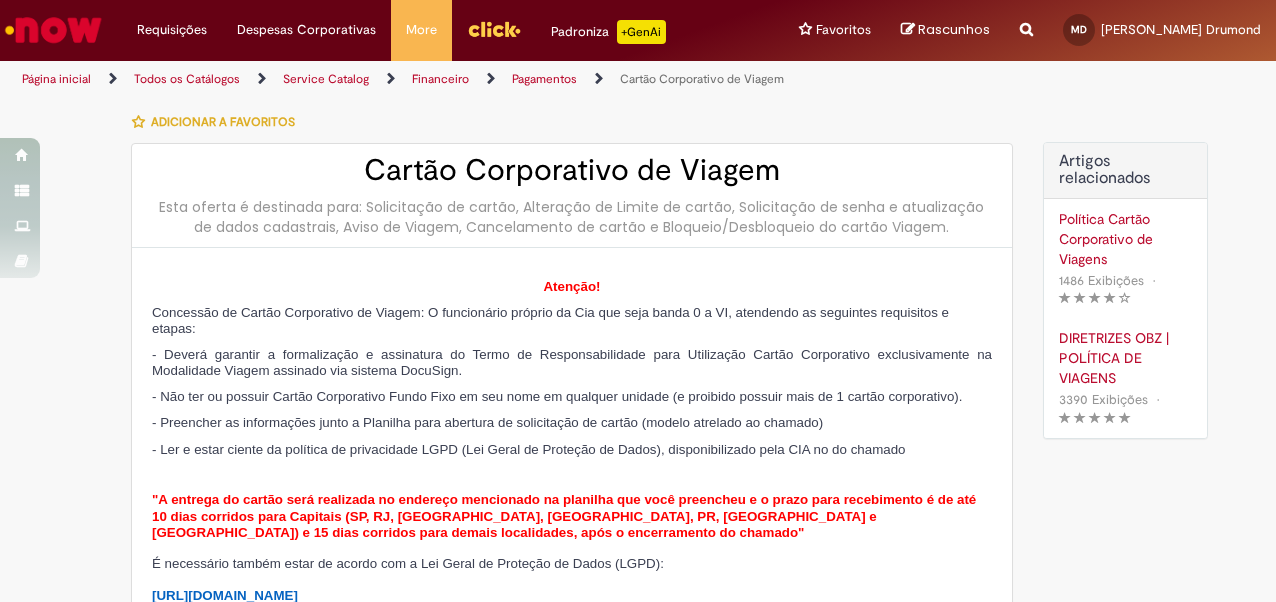 select on "**********" 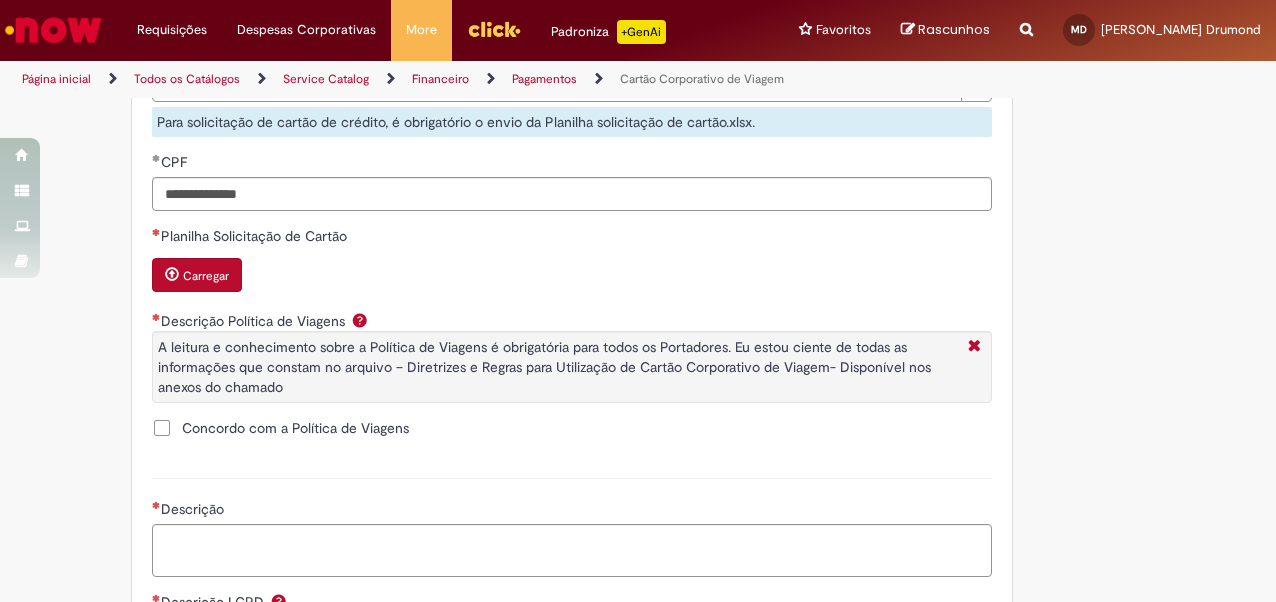 scroll, scrollTop: 1000, scrollLeft: 0, axis: vertical 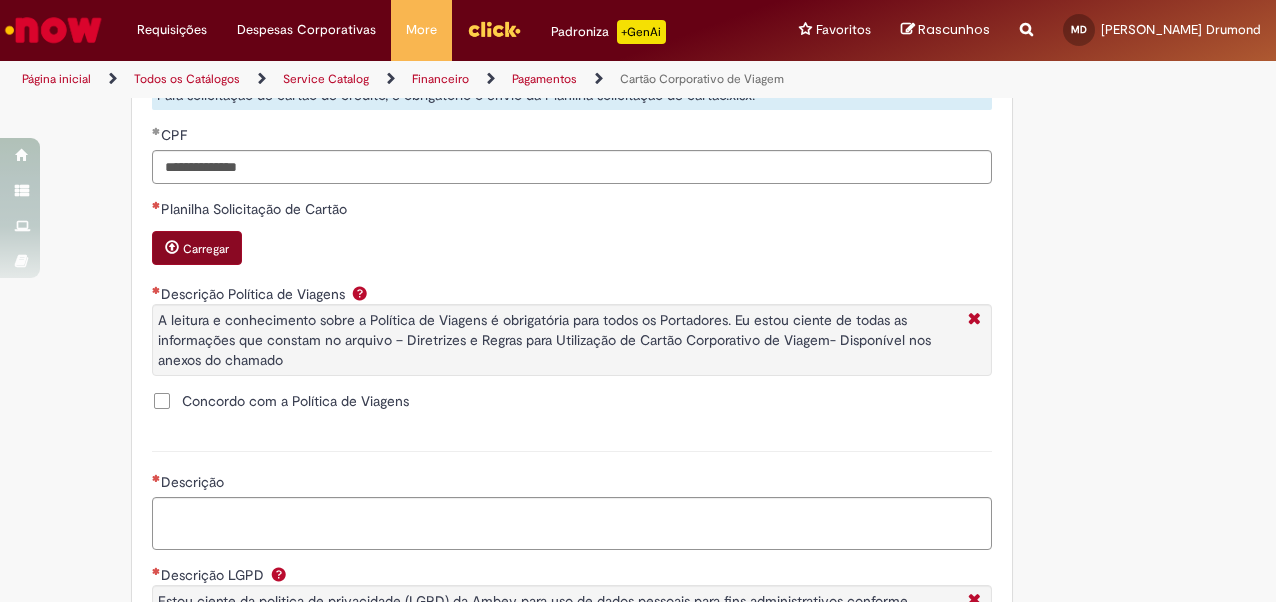 click on "Carregar" at bounding box center (197, 248) 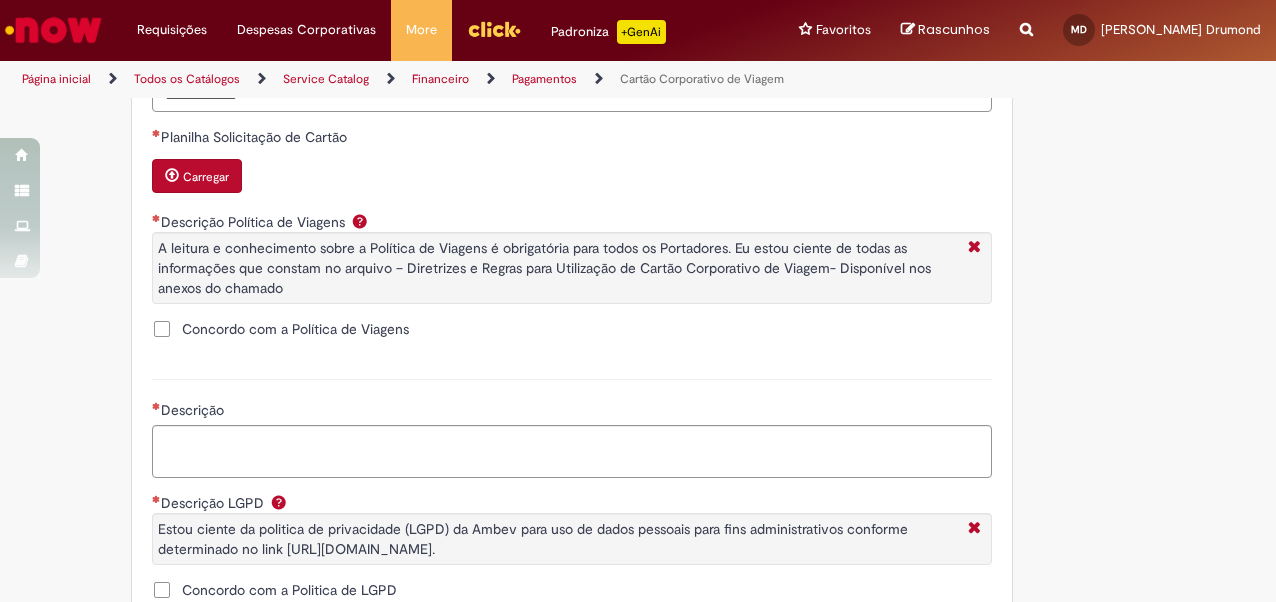 scroll, scrollTop: 1100, scrollLeft: 0, axis: vertical 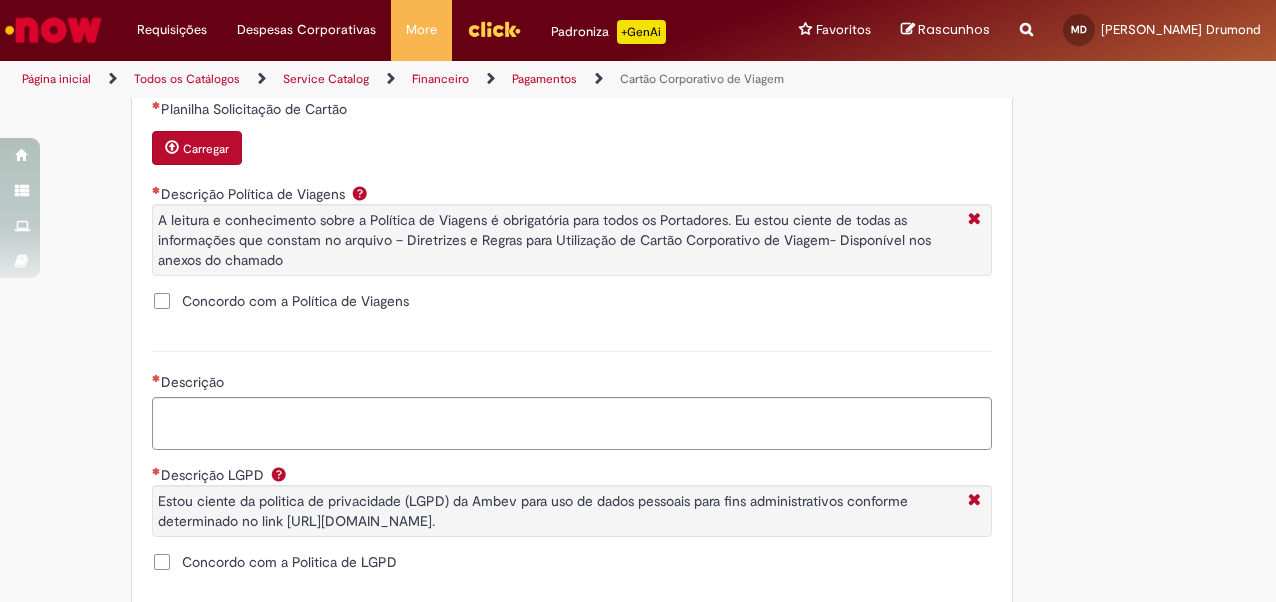 click on "Carregar" at bounding box center (206, 149) 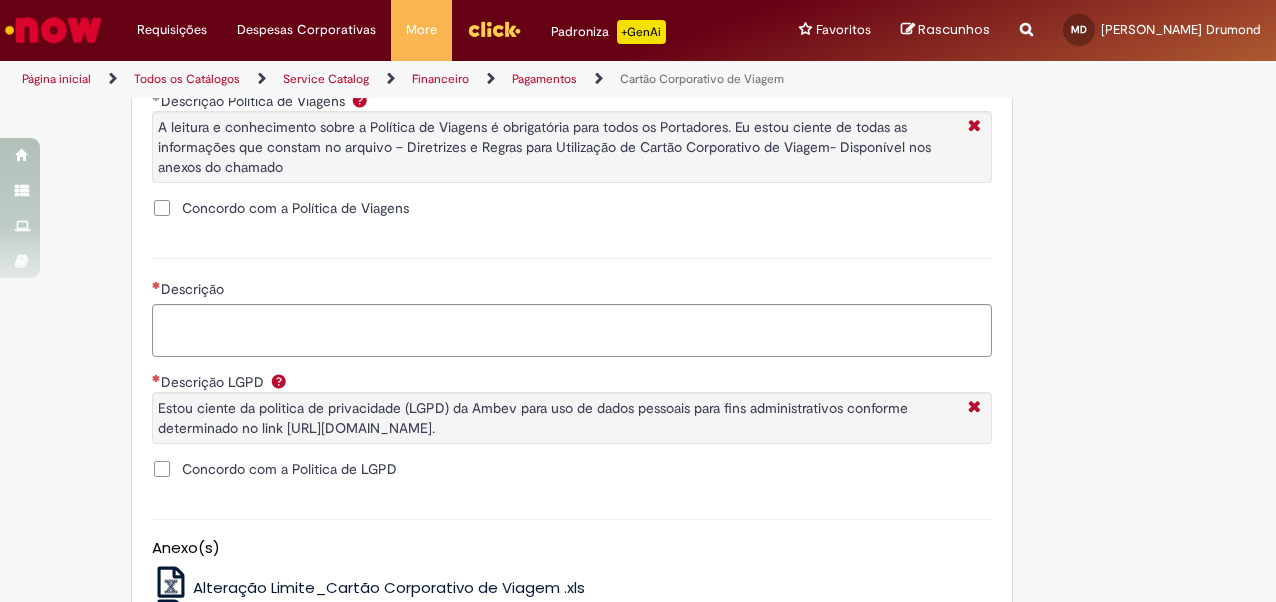 scroll, scrollTop: 1000, scrollLeft: 0, axis: vertical 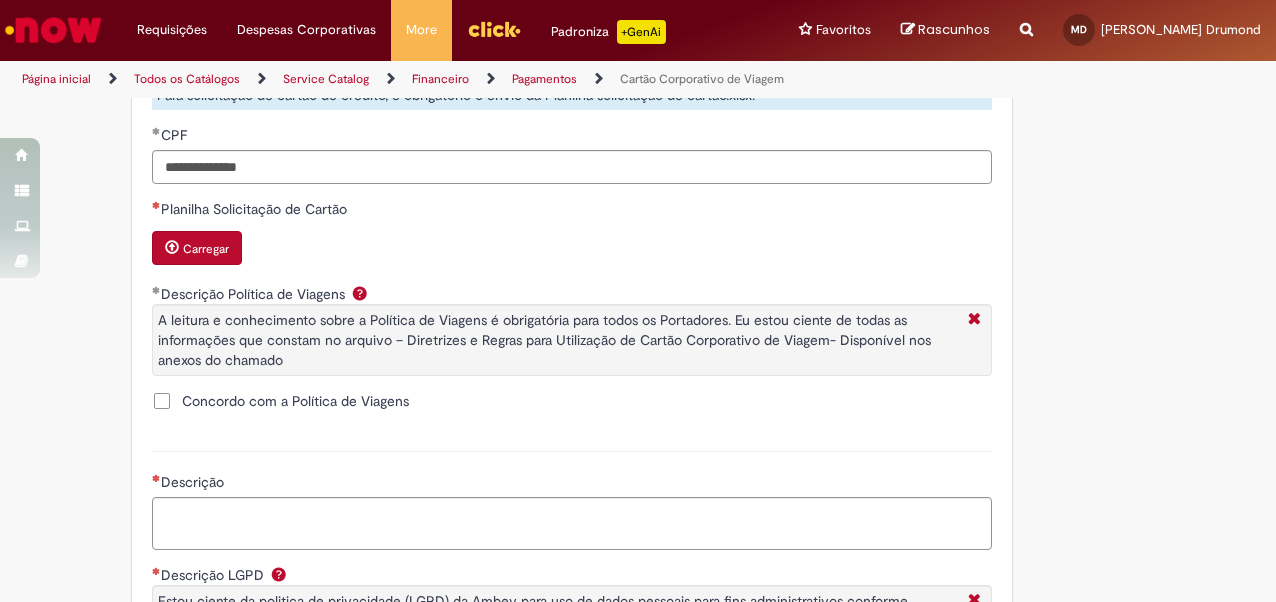 click on "Carregar" at bounding box center (206, 249) 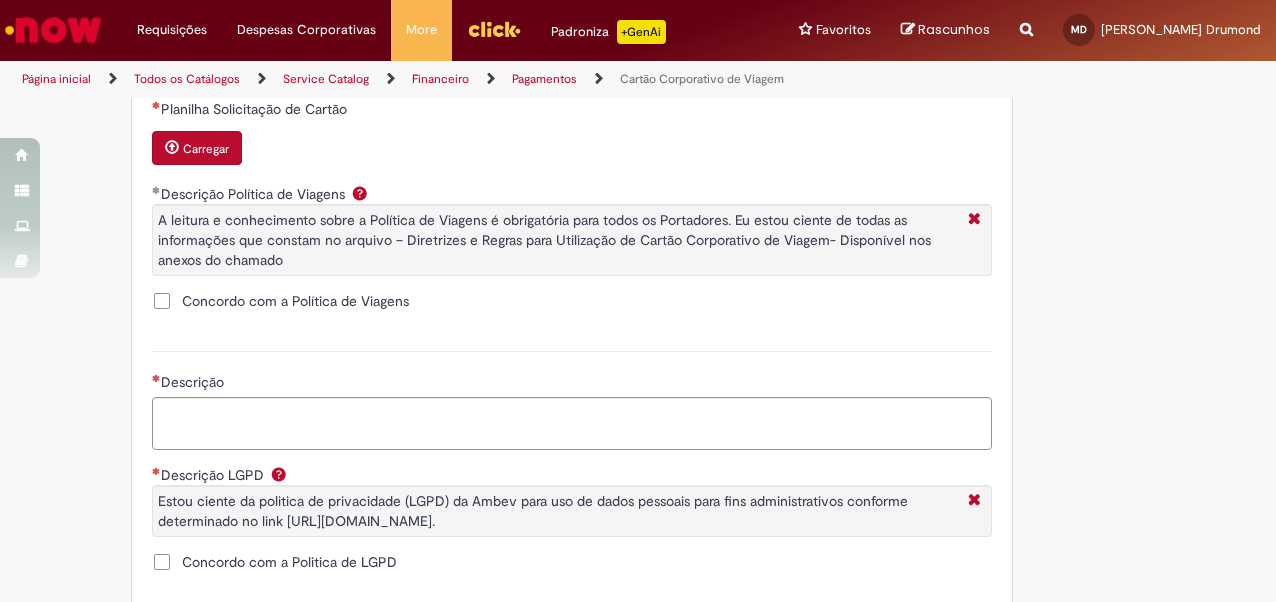 scroll, scrollTop: 1300, scrollLeft: 0, axis: vertical 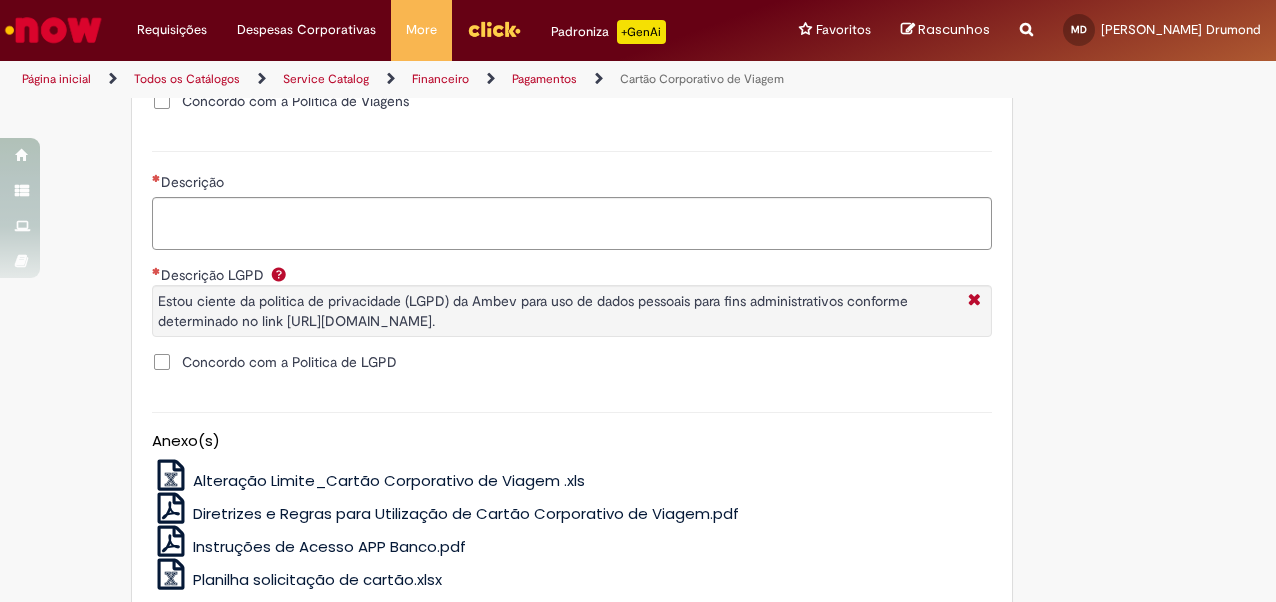 click on "Concordo com a Politica de LGPD" at bounding box center (289, 362) 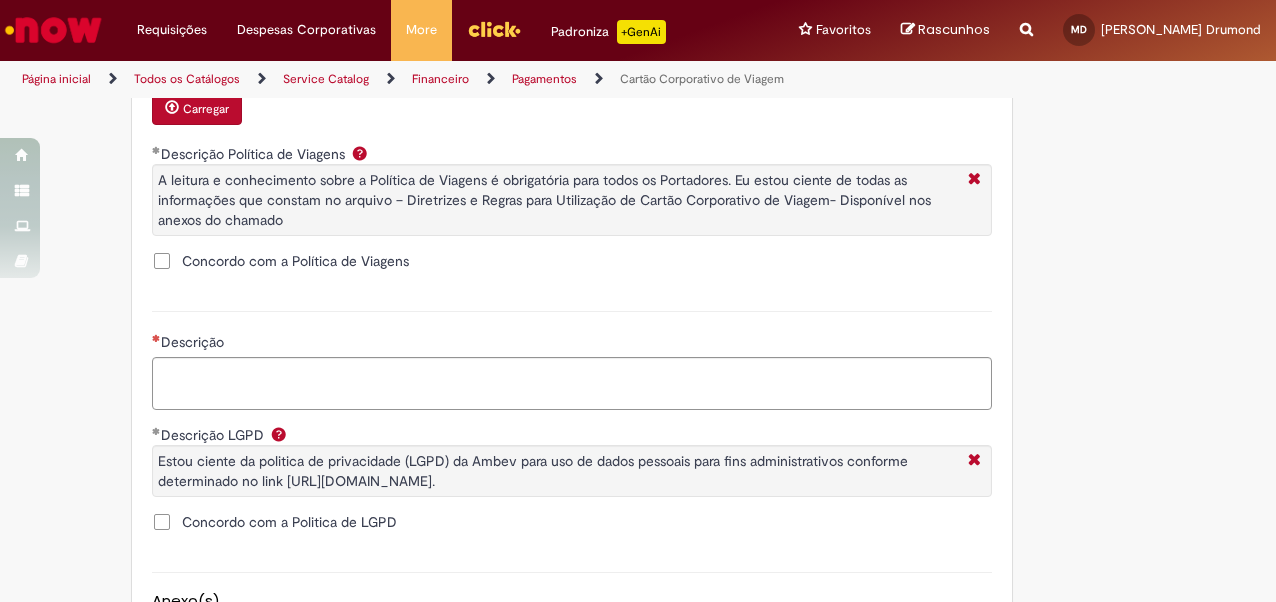 scroll, scrollTop: 1228, scrollLeft: 0, axis: vertical 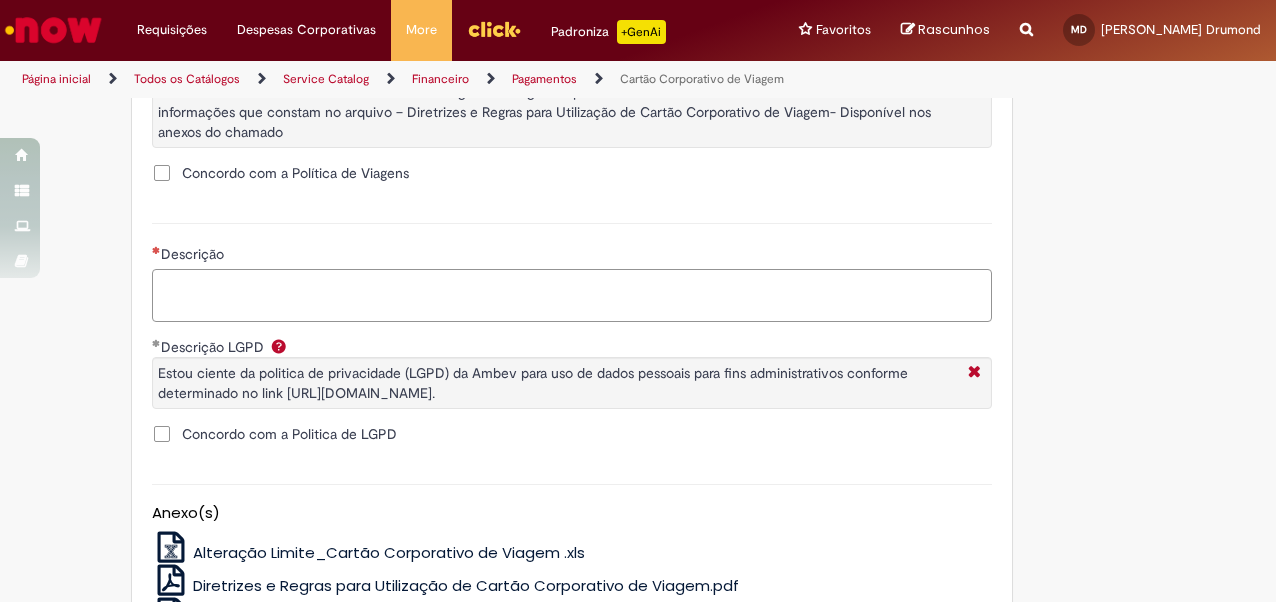 click on "Descrição" at bounding box center [572, 295] 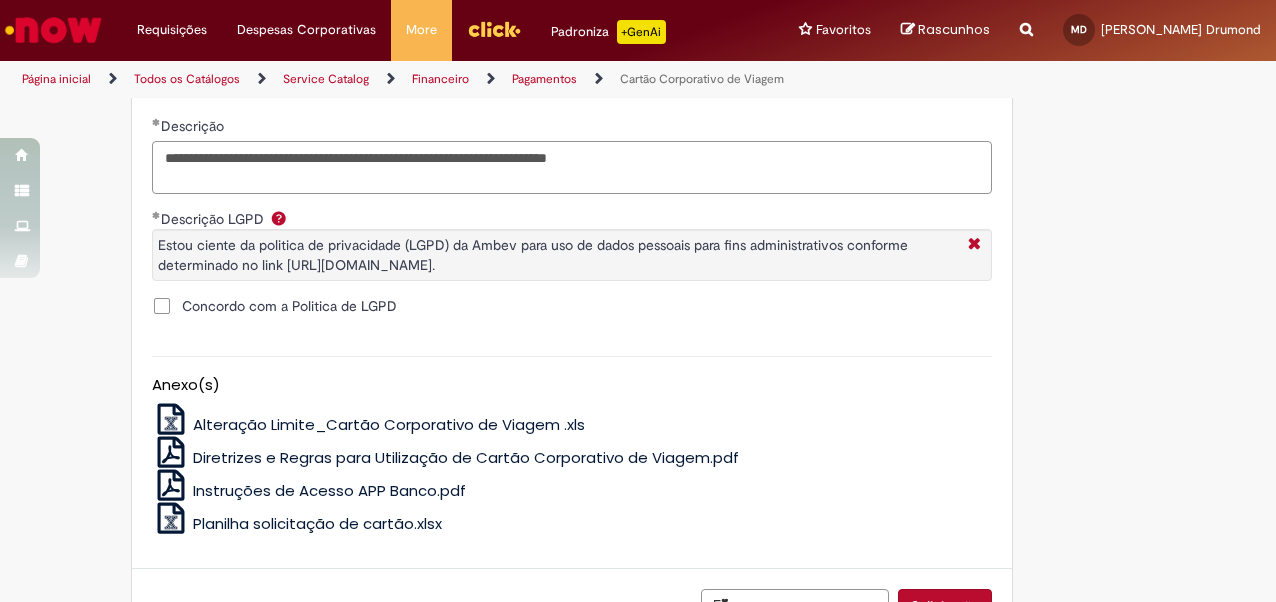 scroll, scrollTop: 1528, scrollLeft: 0, axis: vertical 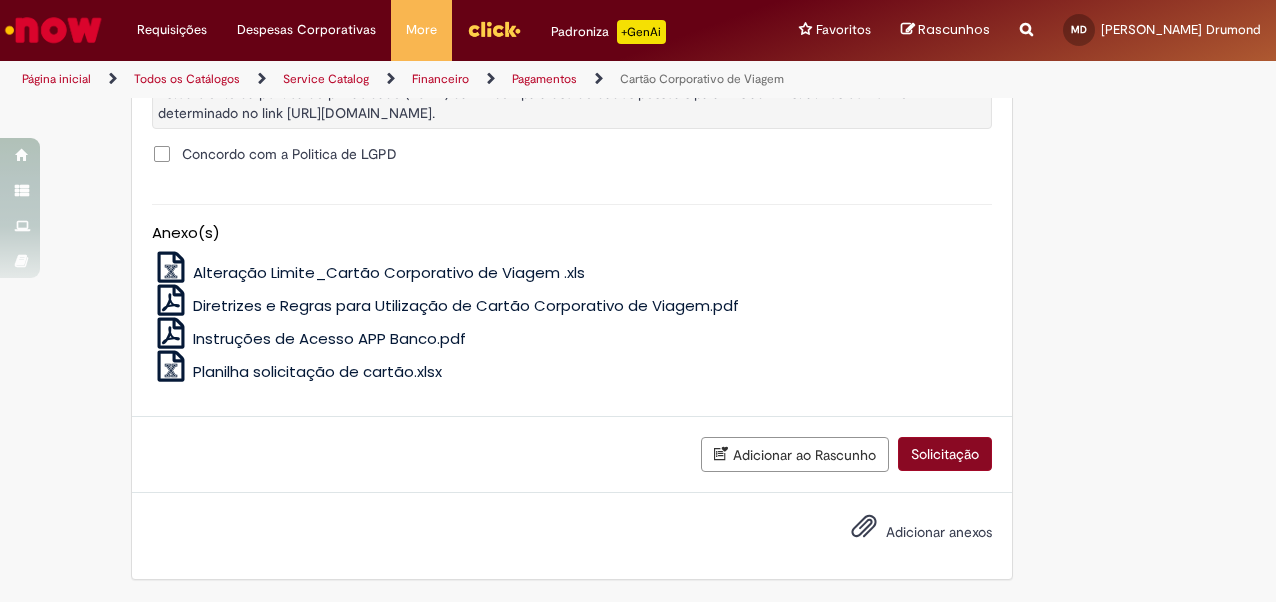 type on "**********" 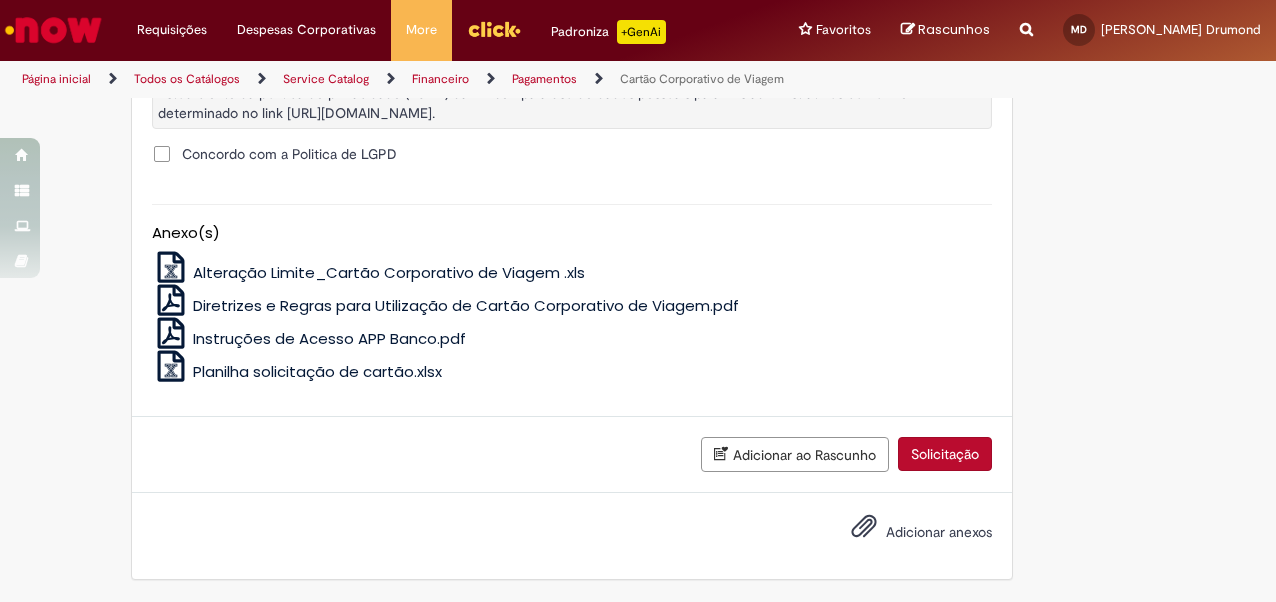 click on "Solicitação" at bounding box center [945, 454] 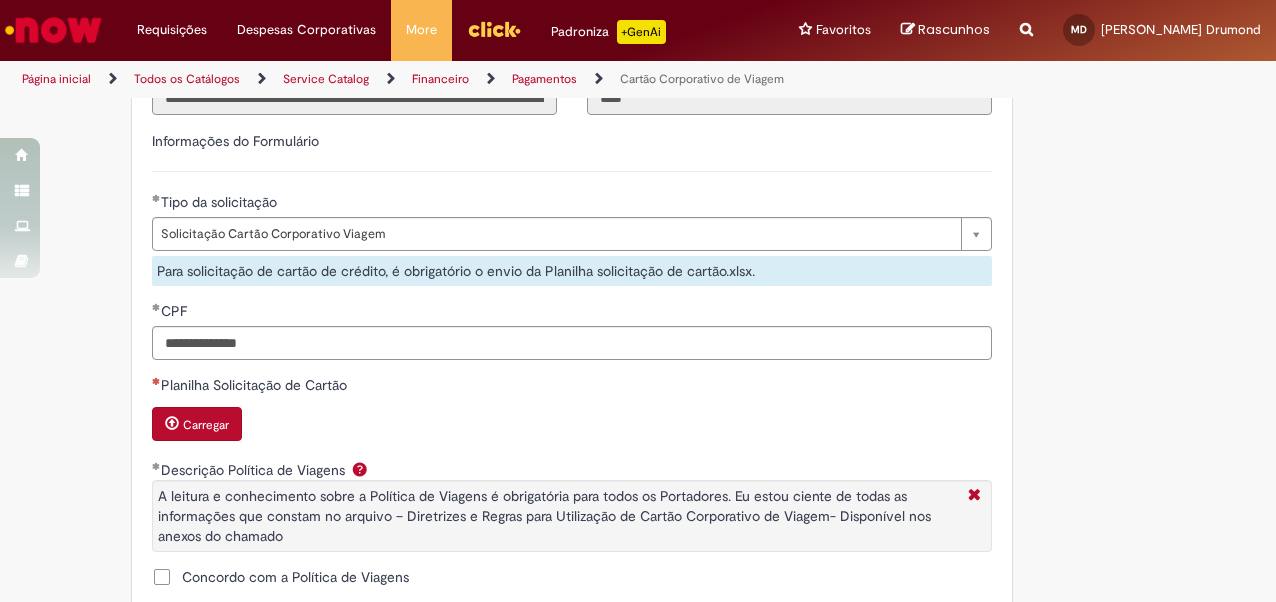 scroll, scrollTop: 1024, scrollLeft: 0, axis: vertical 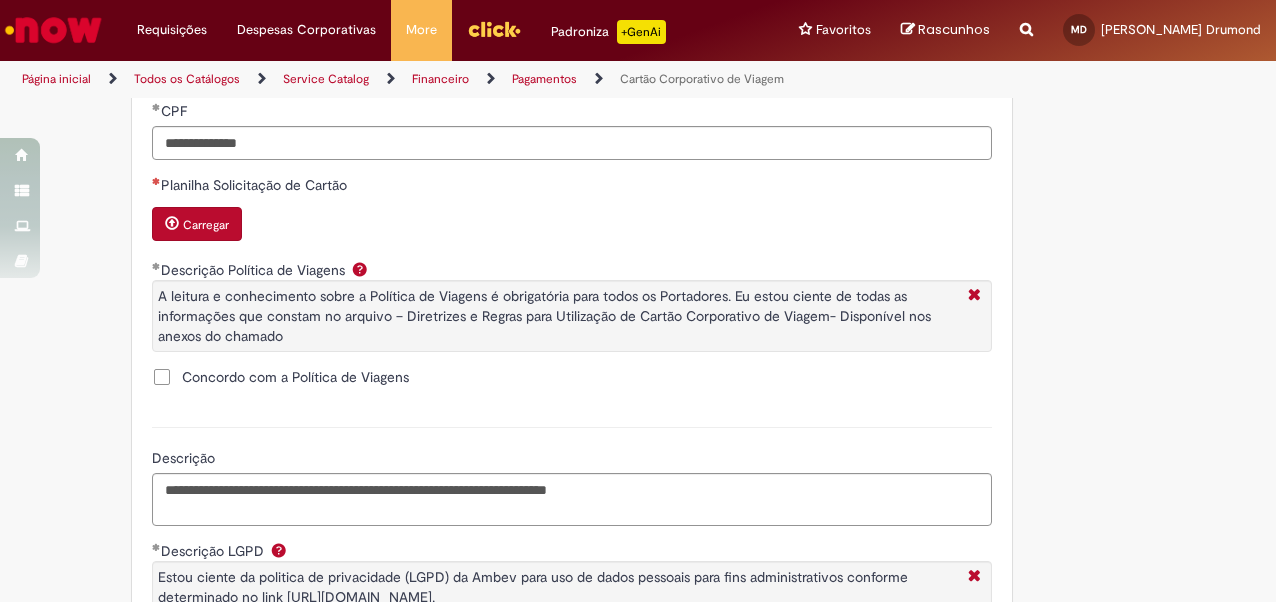 click on "Carregar" at bounding box center (206, 225) 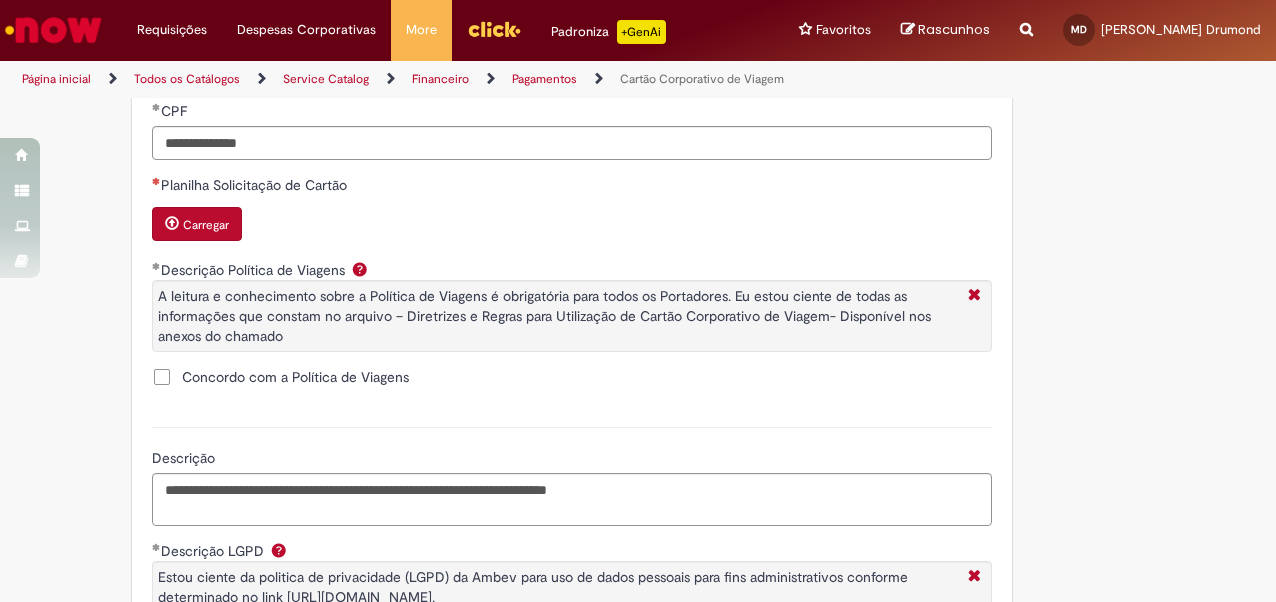 click on "Carregar" at bounding box center [197, 224] 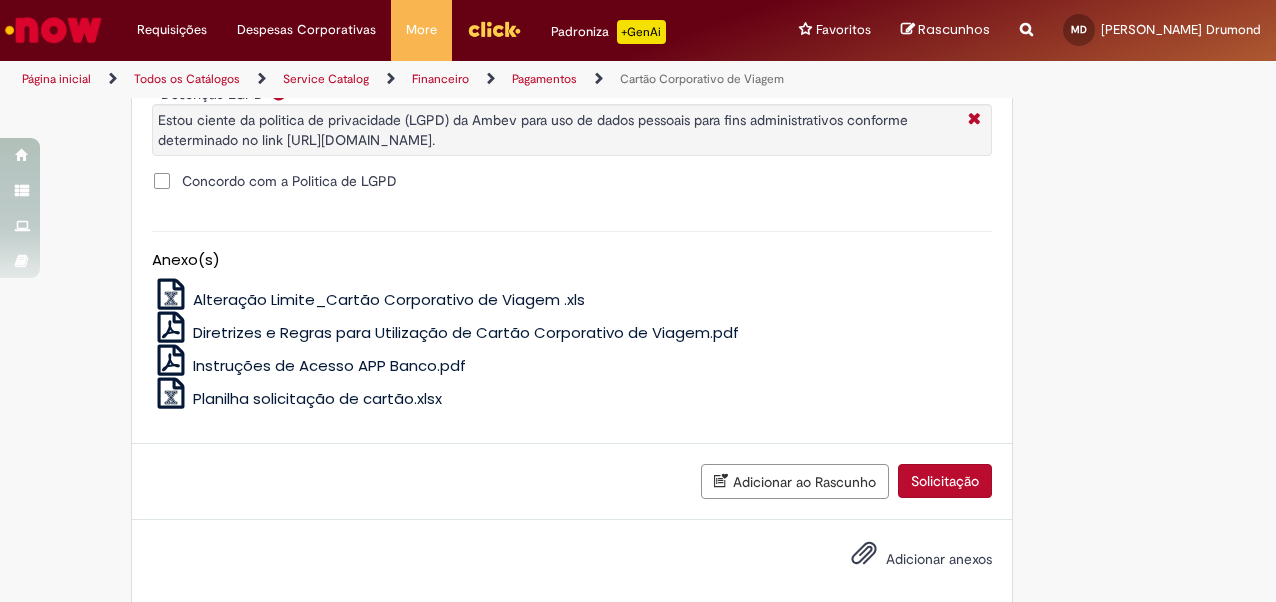 scroll, scrollTop: 1528, scrollLeft: 0, axis: vertical 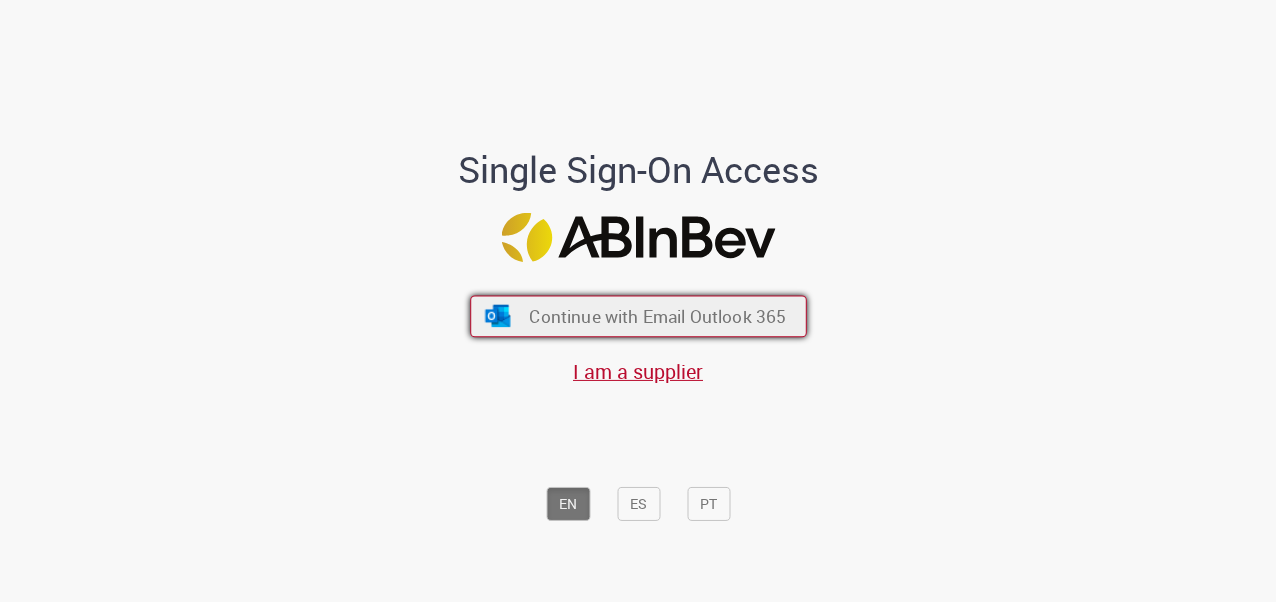 click on "Continue with Email Outlook 365" at bounding box center (657, 315) 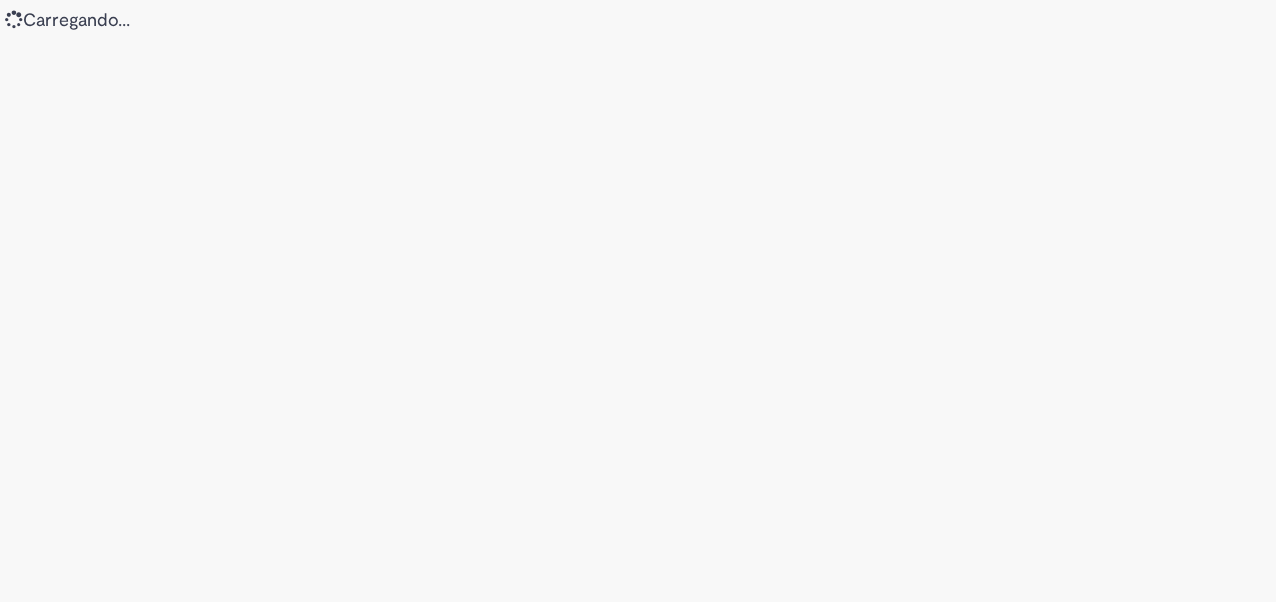 scroll, scrollTop: 0, scrollLeft: 0, axis: both 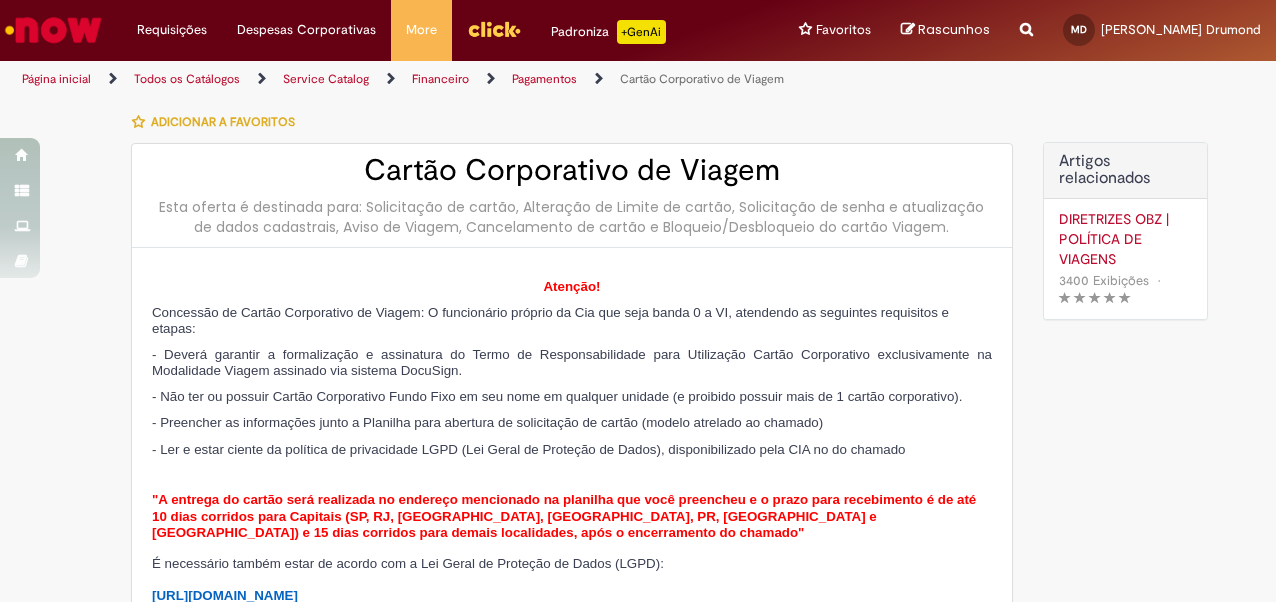 type on "**********" 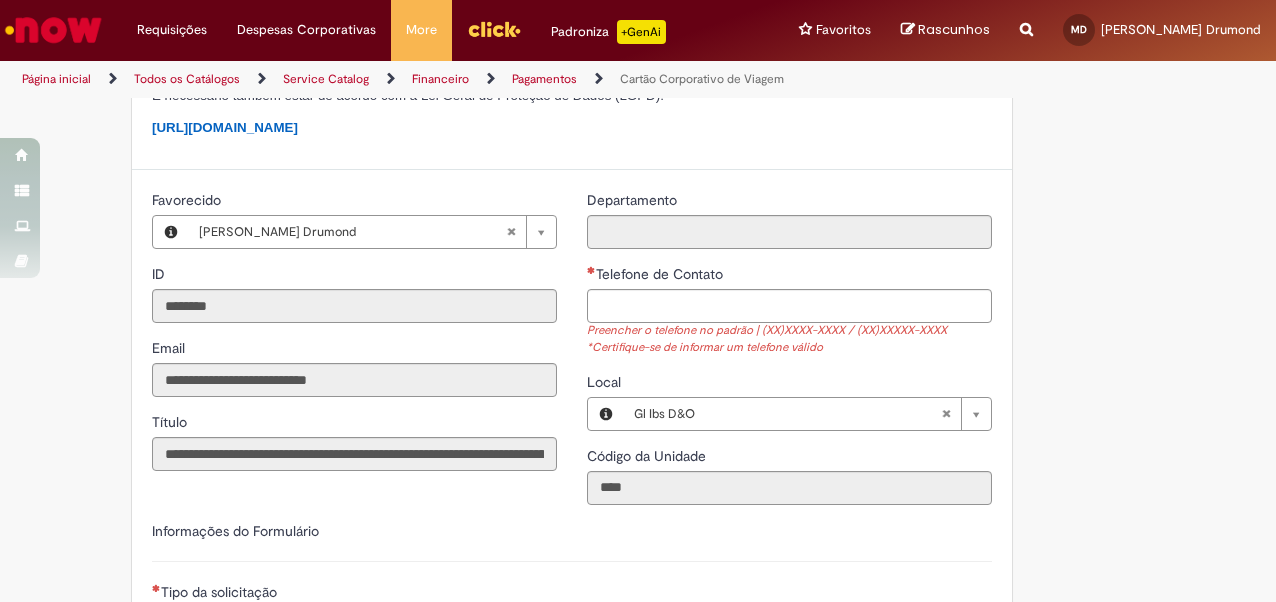 scroll, scrollTop: 500, scrollLeft: 0, axis: vertical 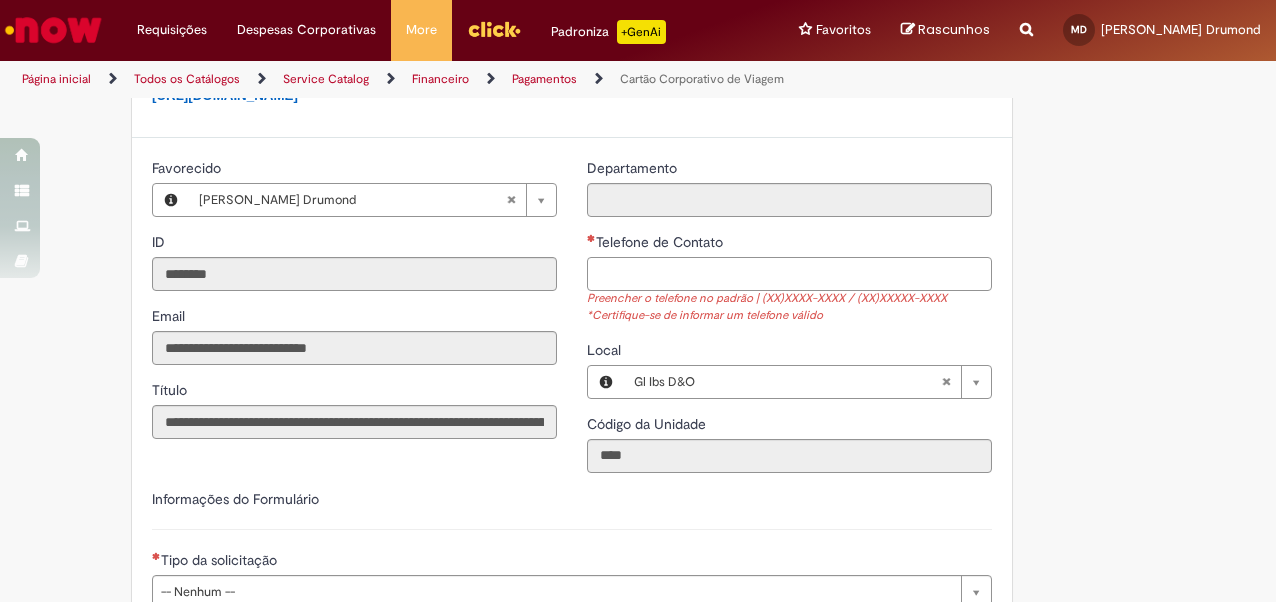 click on "Telefone de Contato" at bounding box center (789, 274) 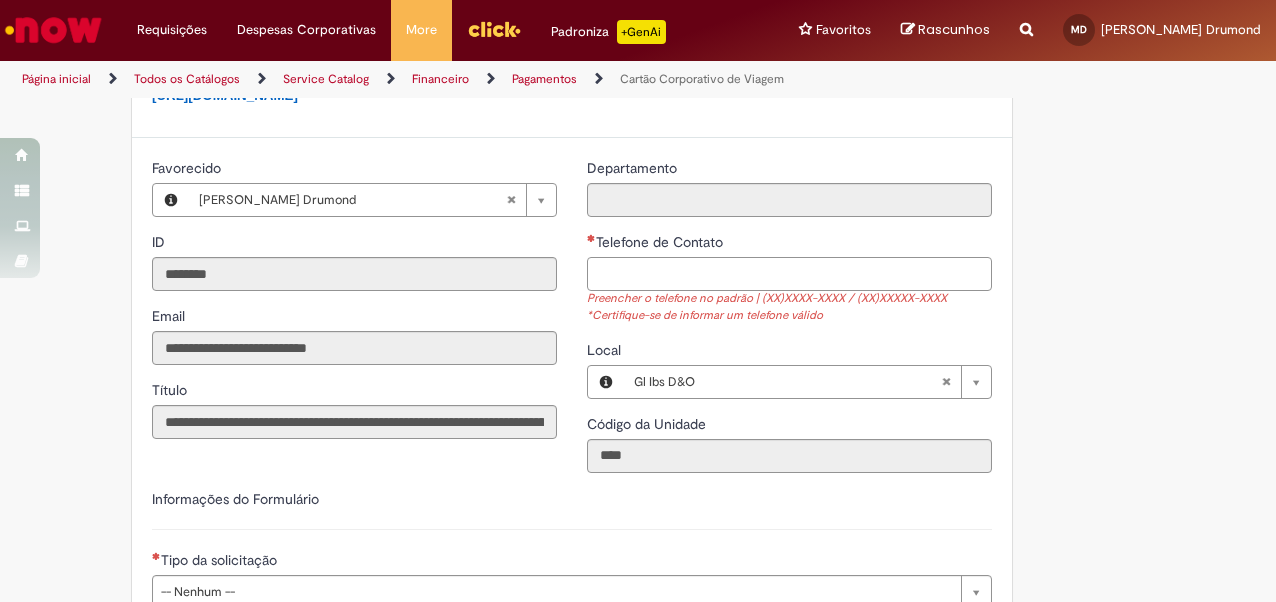 type on "**********" 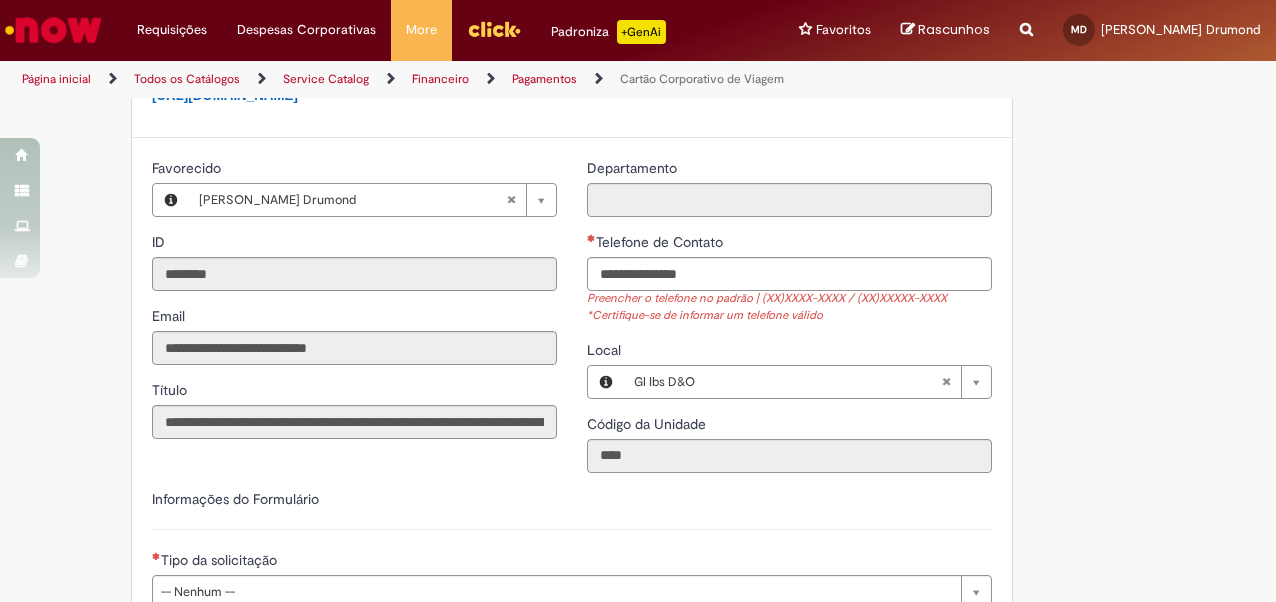 type on "**********" 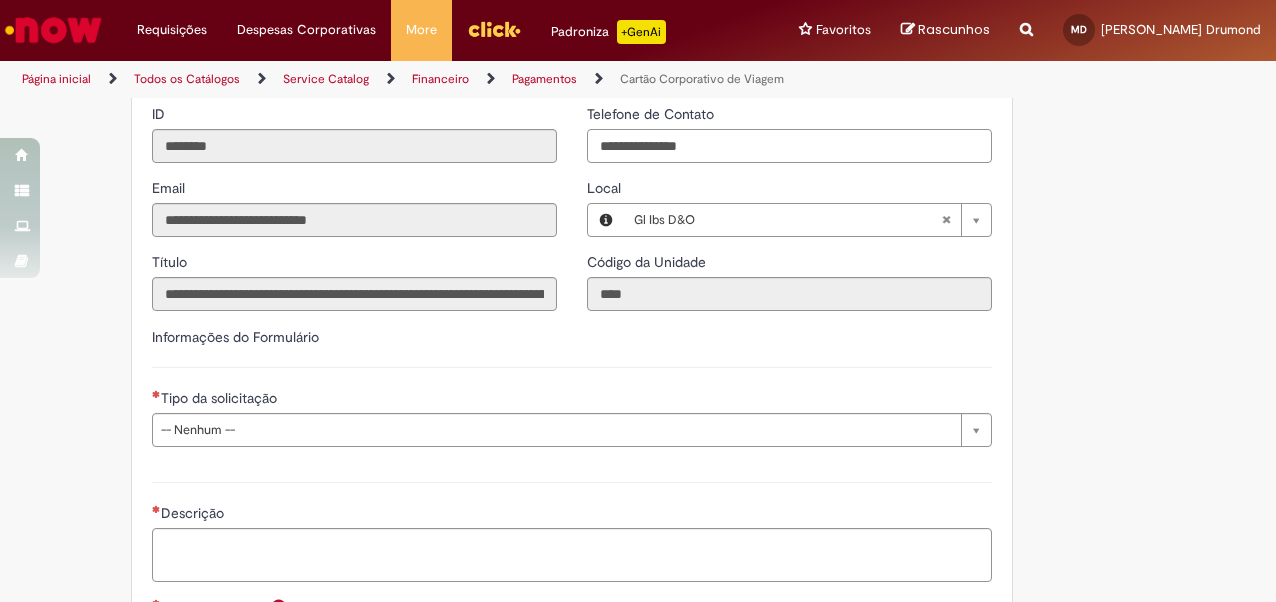 scroll, scrollTop: 700, scrollLeft: 0, axis: vertical 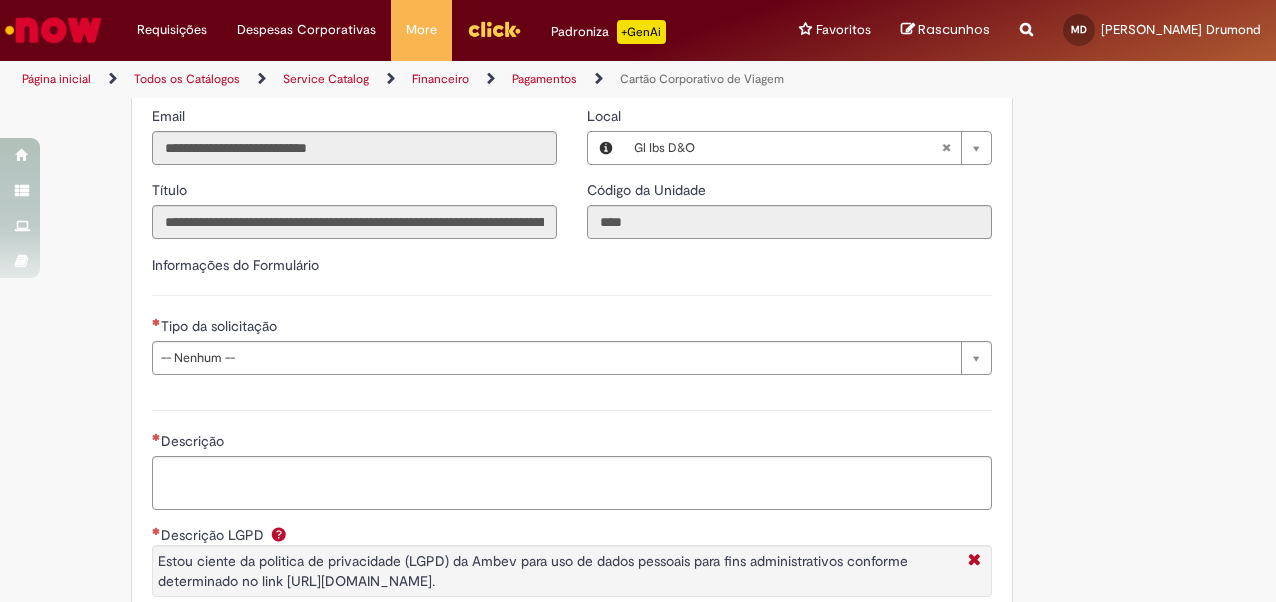 type 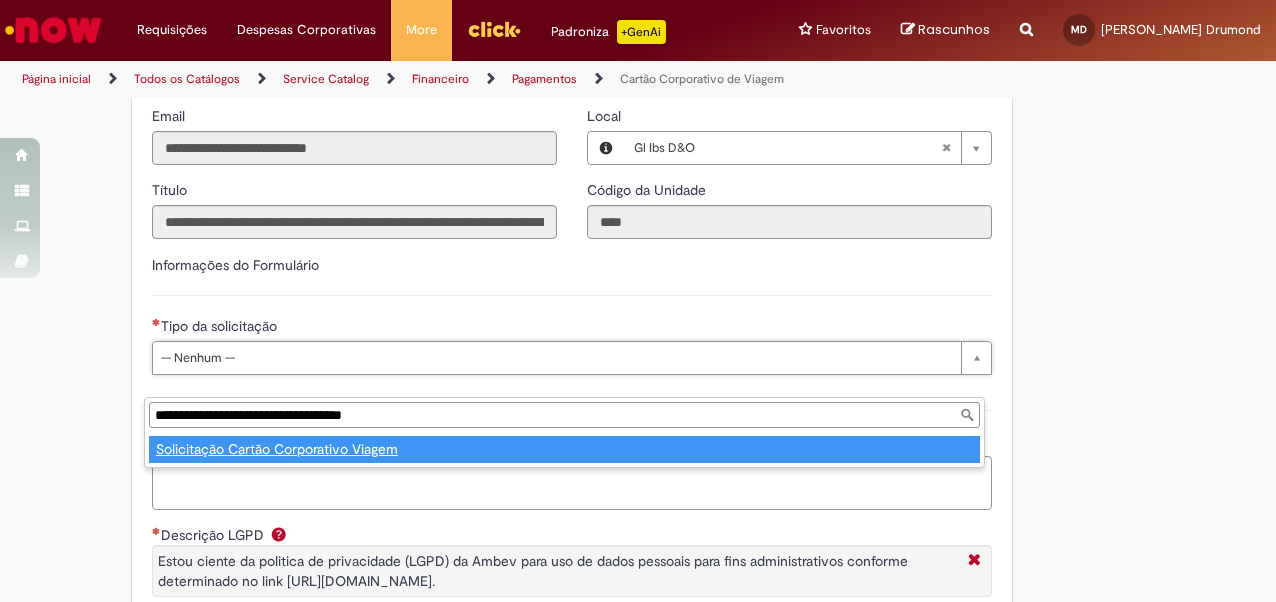 type on "**********" 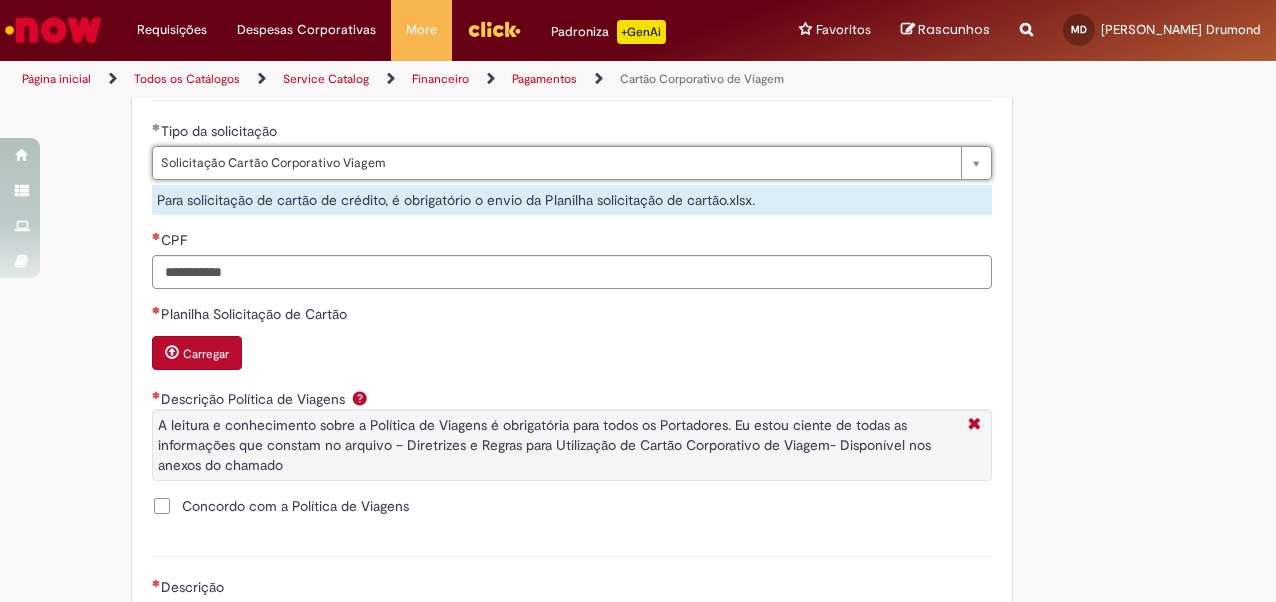 scroll, scrollTop: 900, scrollLeft: 0, axis: vertical 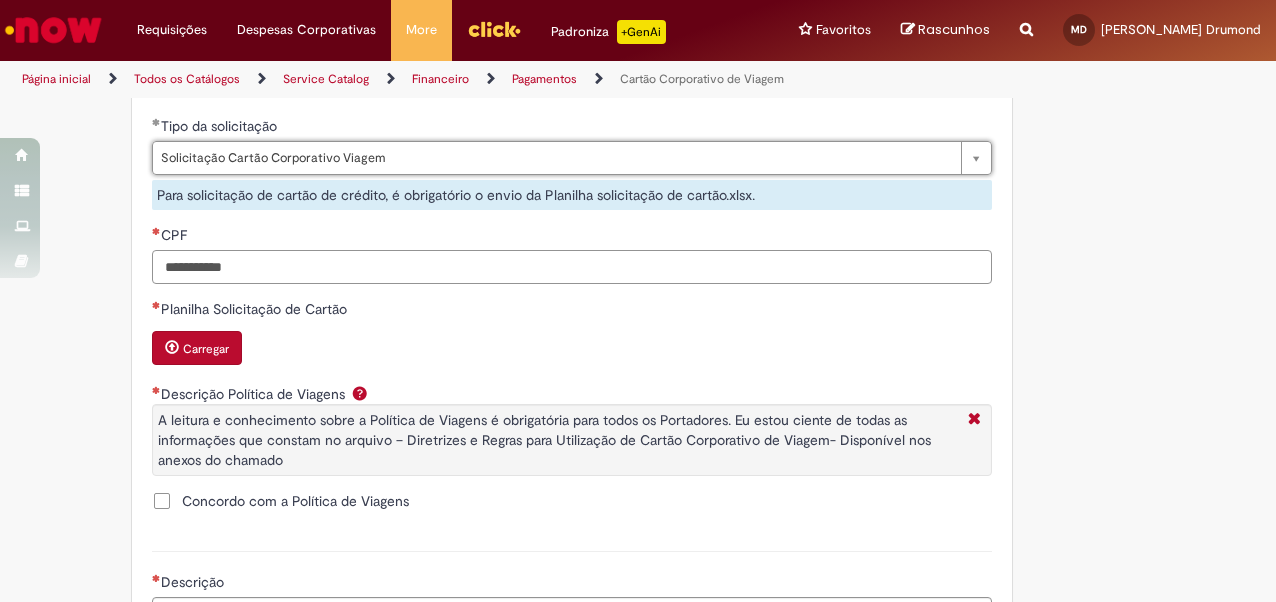 click on "CPF" at bounding box center [572, 267] 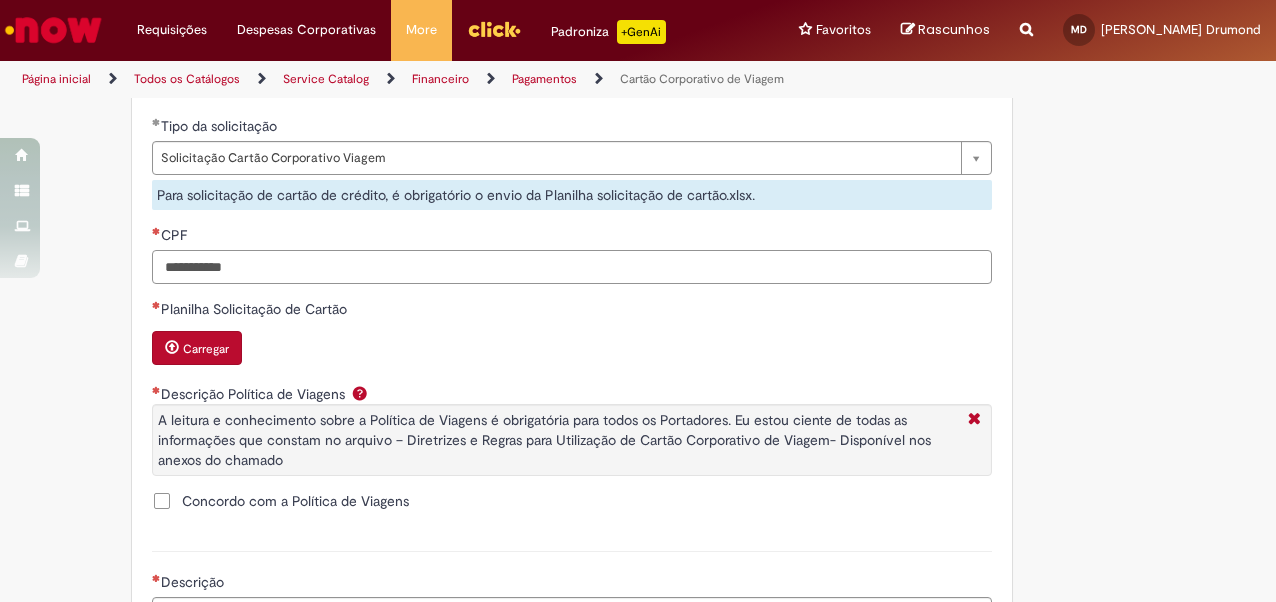 click on "CPF" at bounding box center [572, 267] 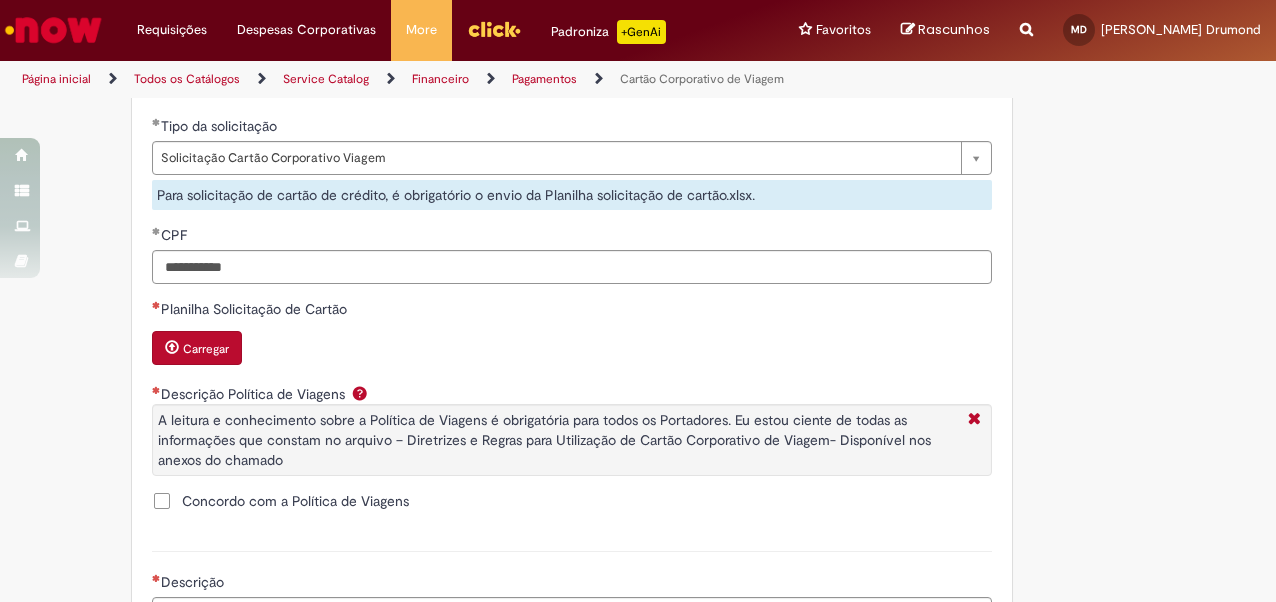 type on "**********" 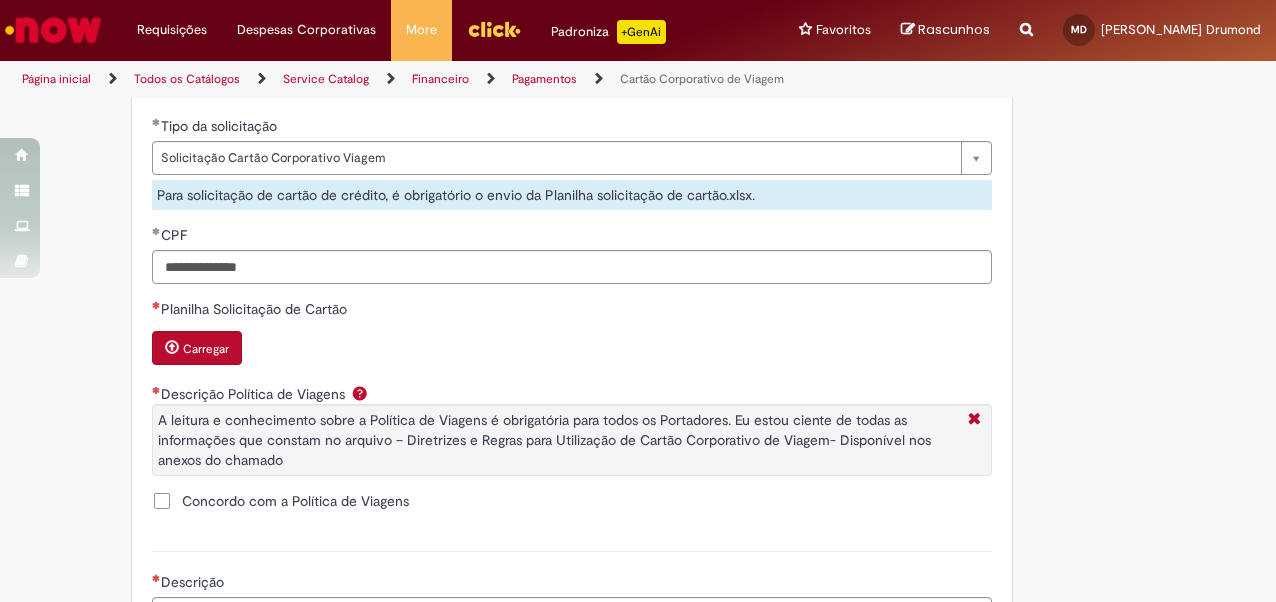 click on "Carregar" at bounding box center [206, 349] 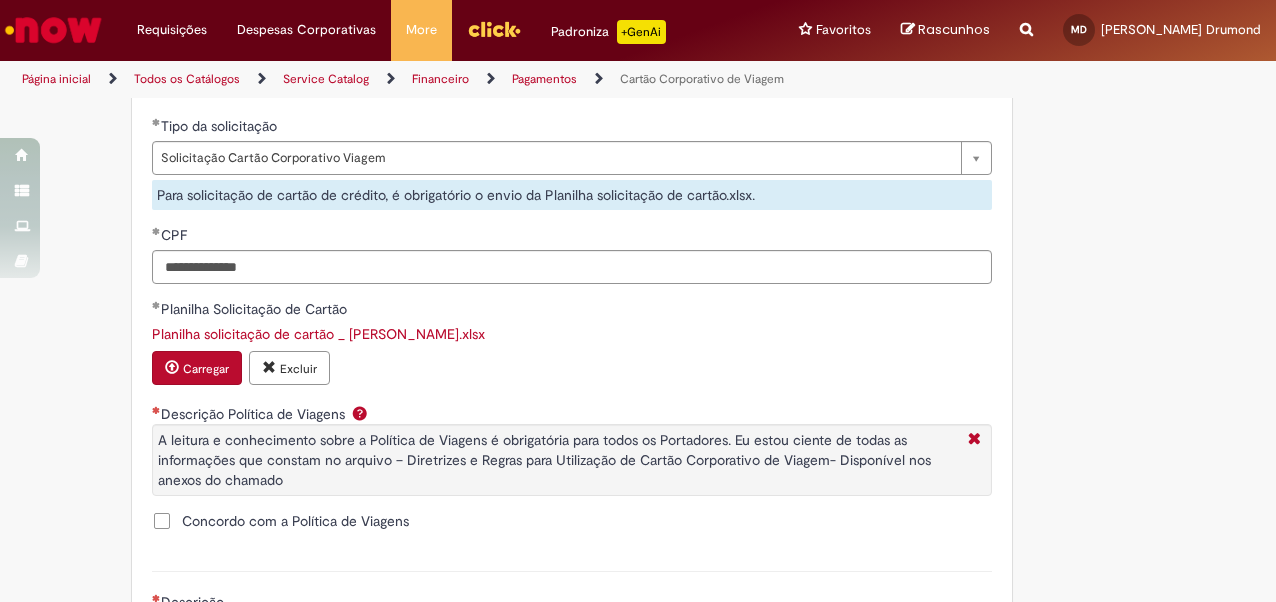 scroll, scrollTop: 1000, scrollLeft: 0, axis: vertical 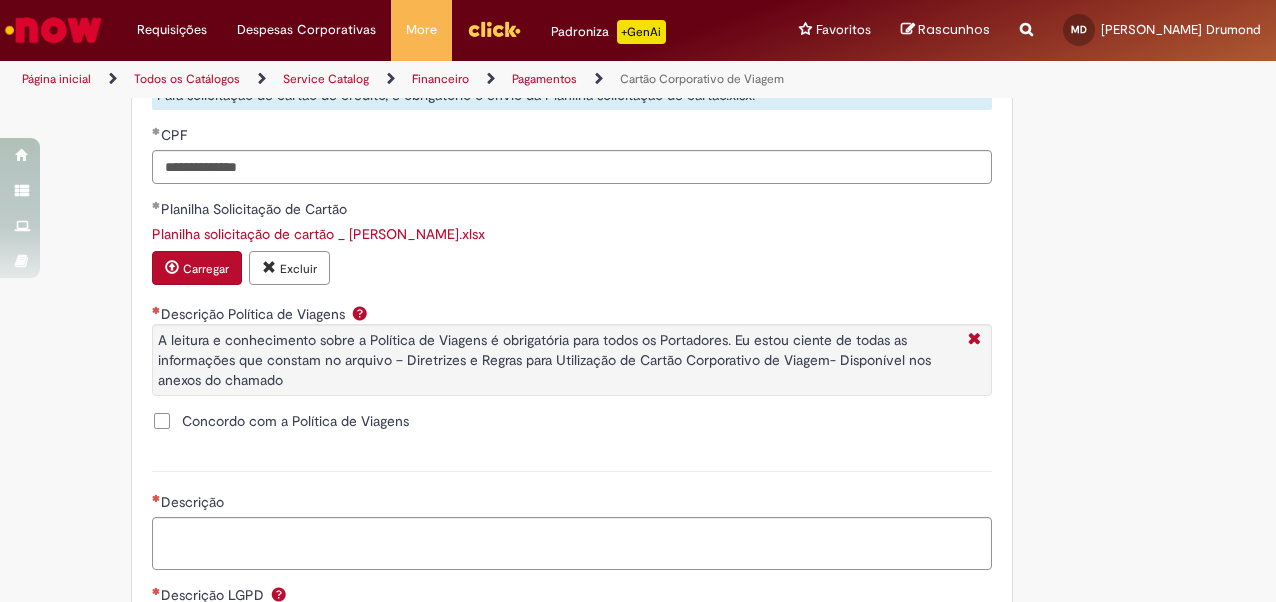 click on "Concordo com a Política de Viagens" at bounding box center (295, 421) 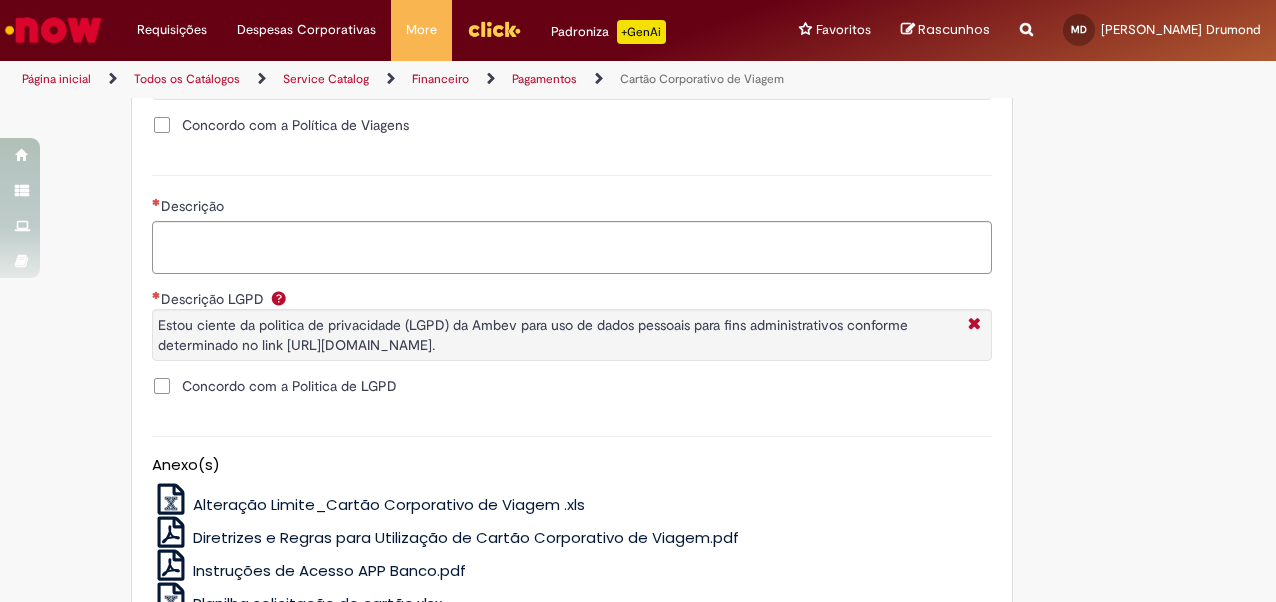 scroll, scrollTop: 1300, scrollLeft: 0, axis: vertical 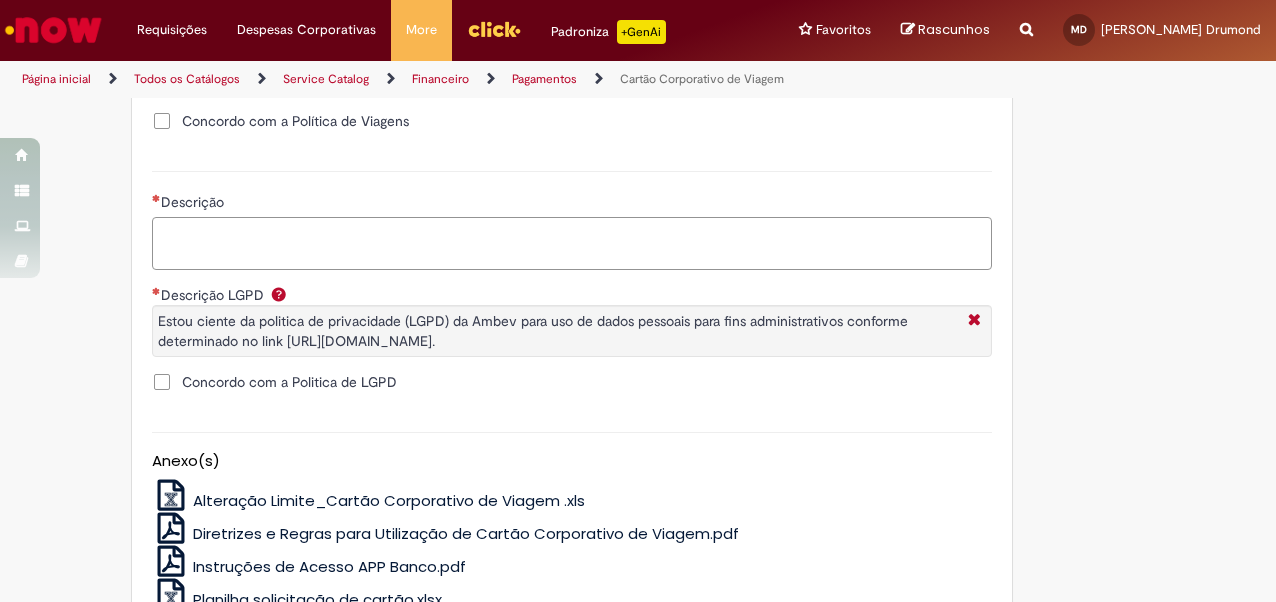 click on "Descrição" at bounding box center [572, 243] 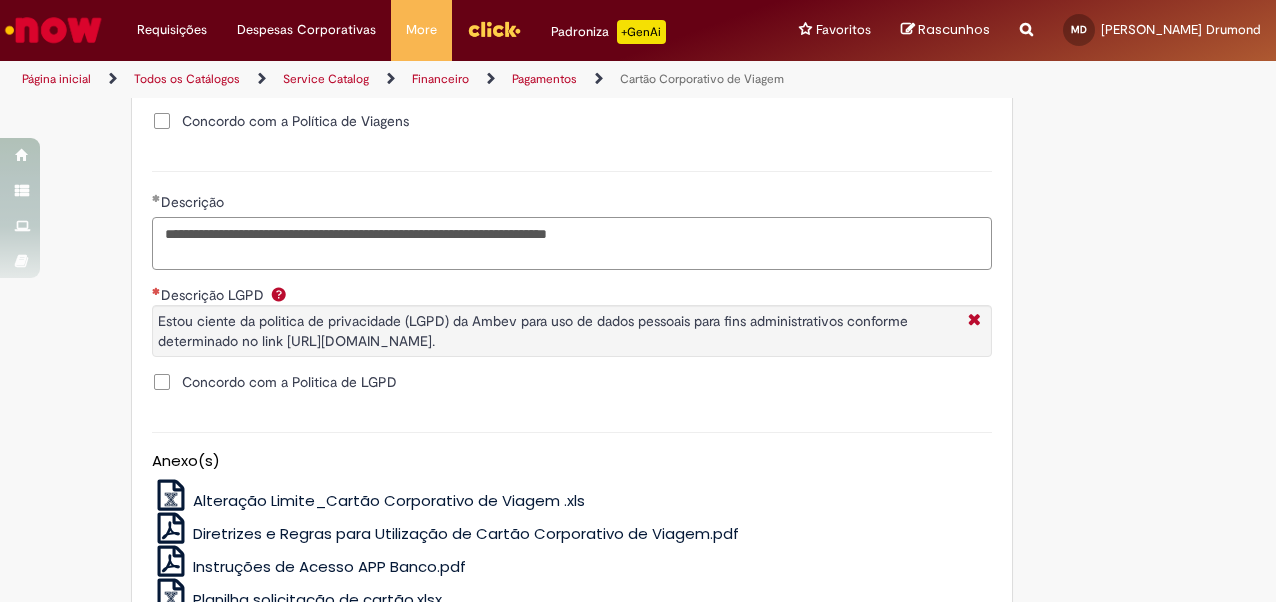 type on "**********" 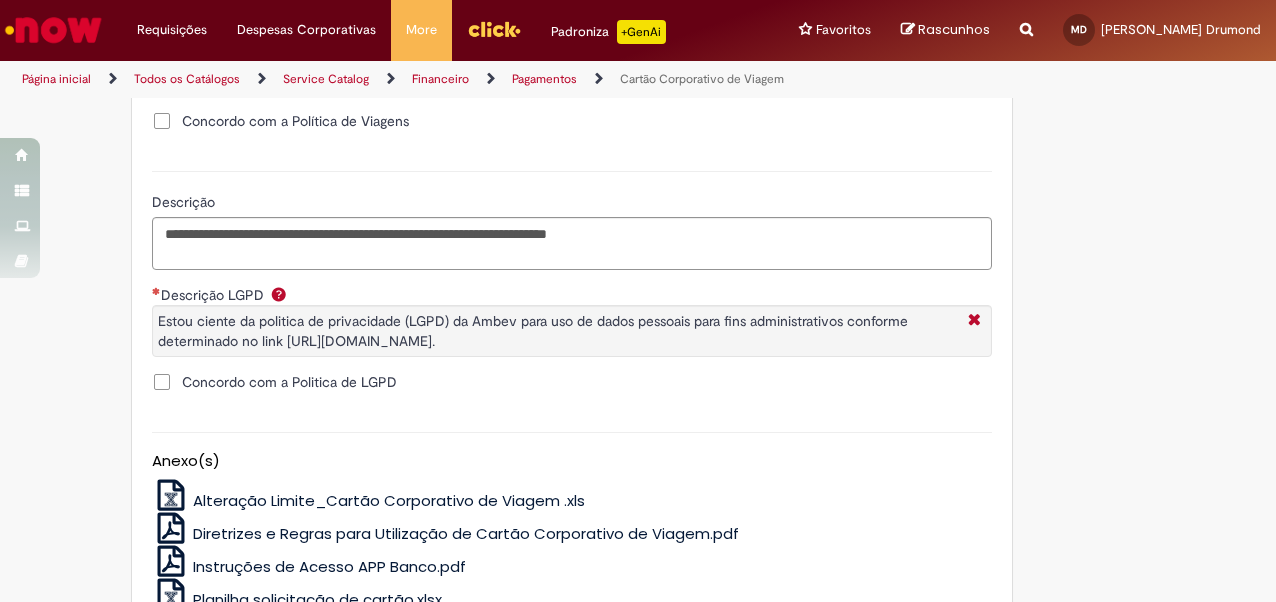 click on "Concordo com a Politica de LGPD" at bounding box center [289, 382] 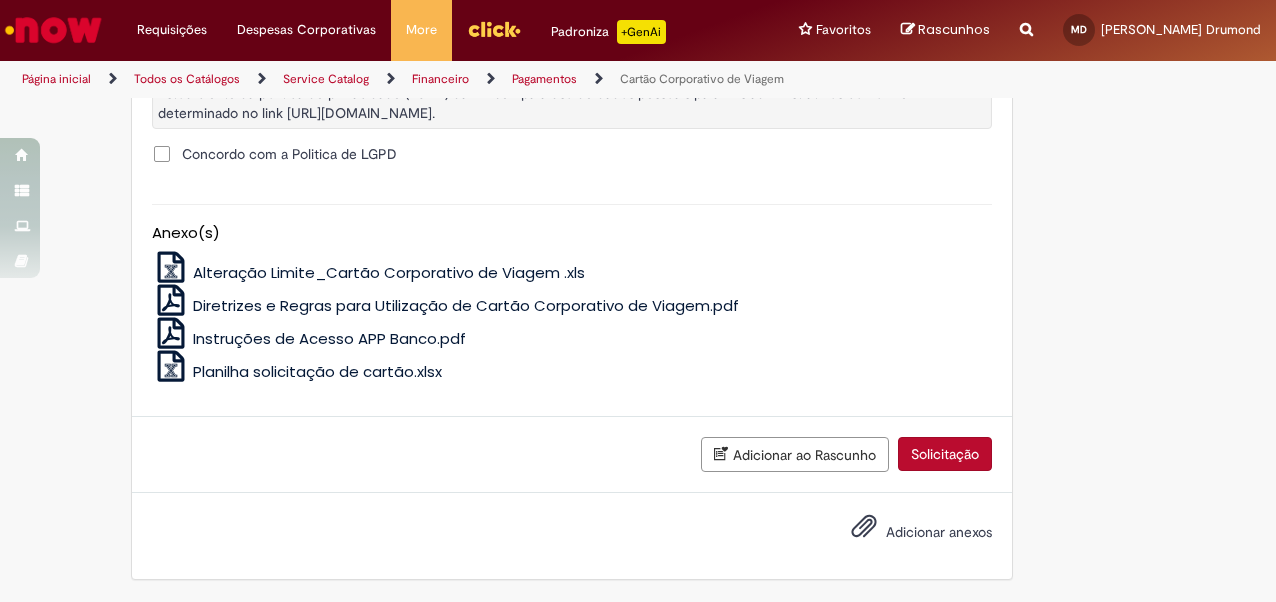 click on "Solicitação" at bounding box center [945, 454] 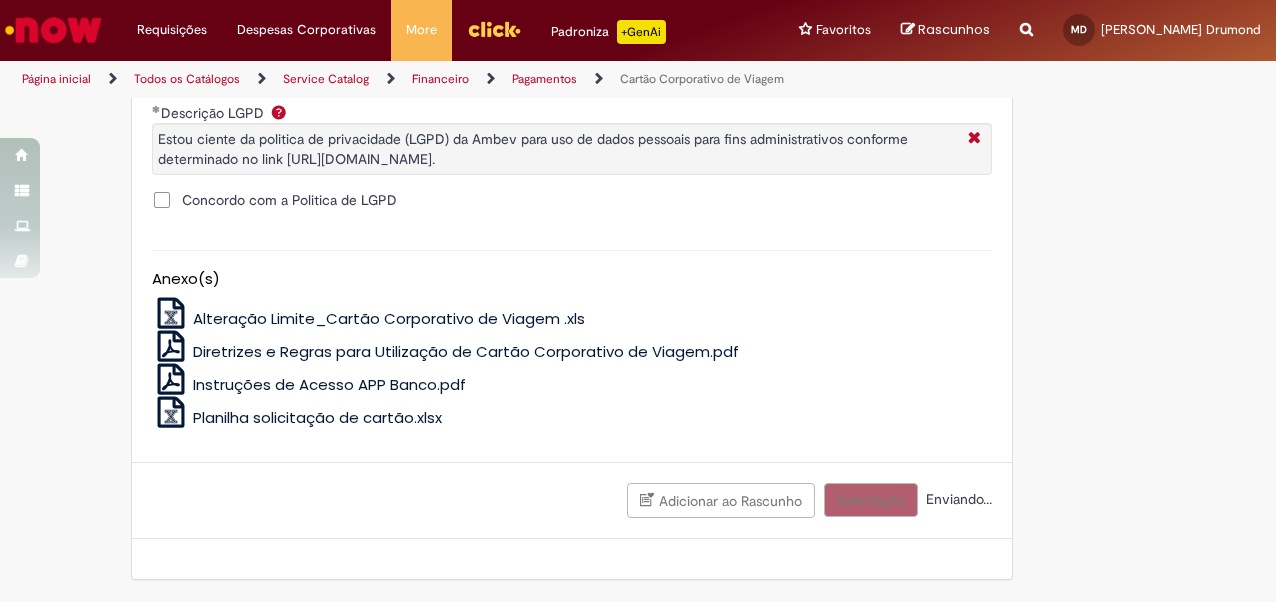 scroll, scrollTop: 1503, scrollLeft: 0, axis: vertical 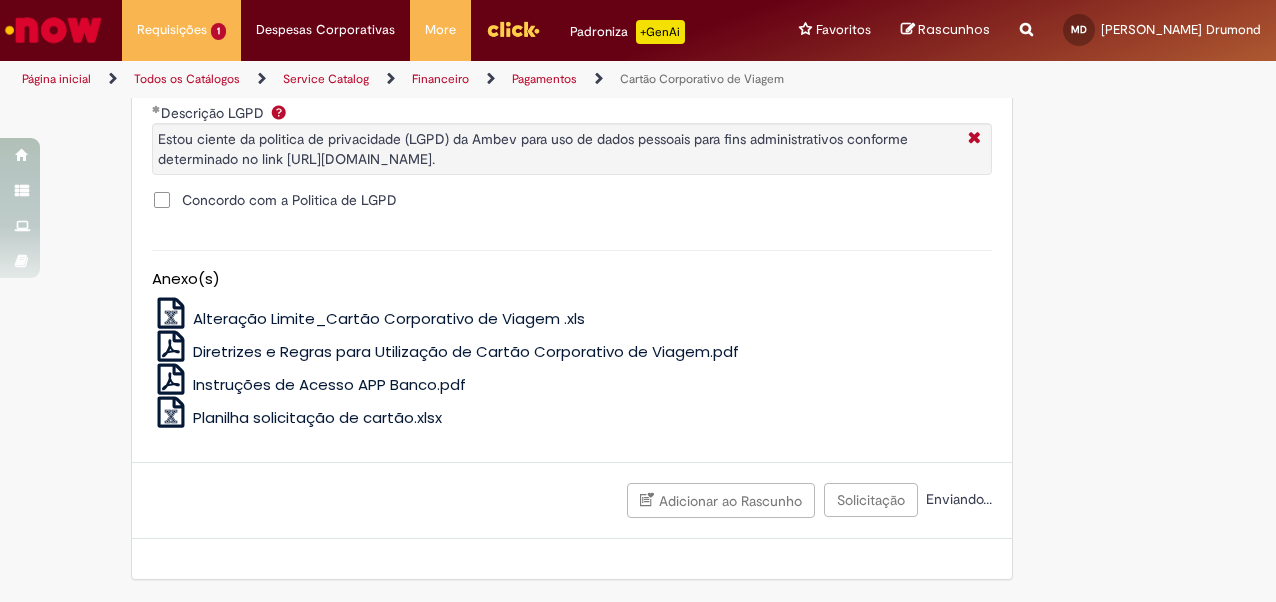 click on "Planilha solicitação de cartão.xlsx" at bounding box center (317, 417) 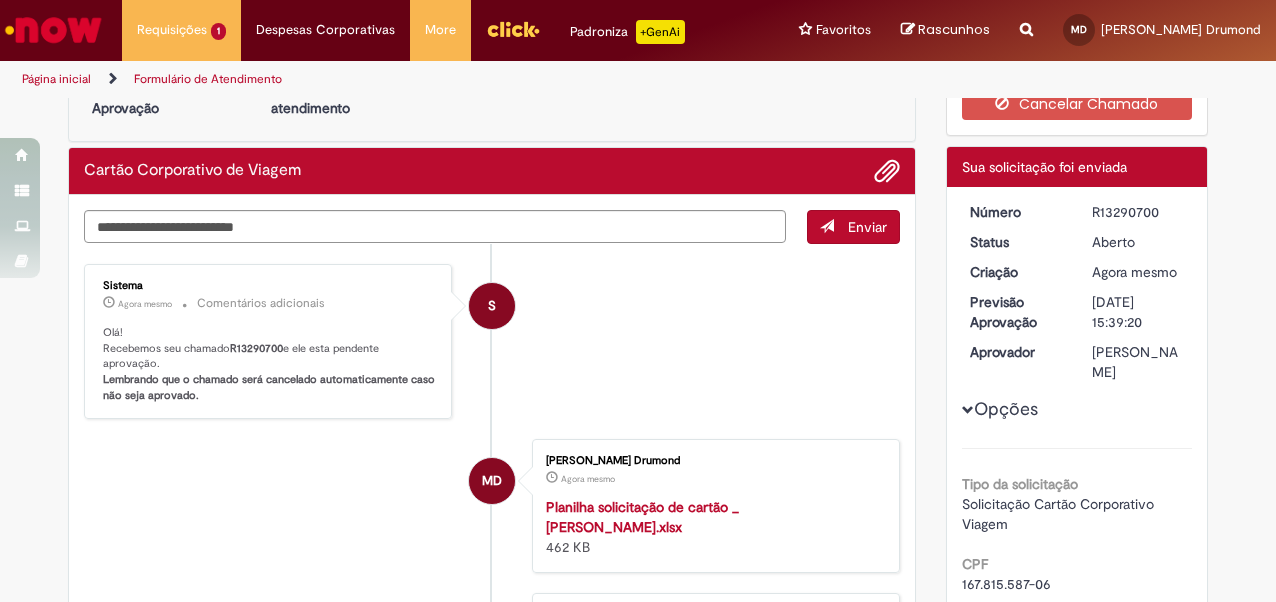 scroll, scrollTop: 100, scrollLeft: 0, axis: vertical 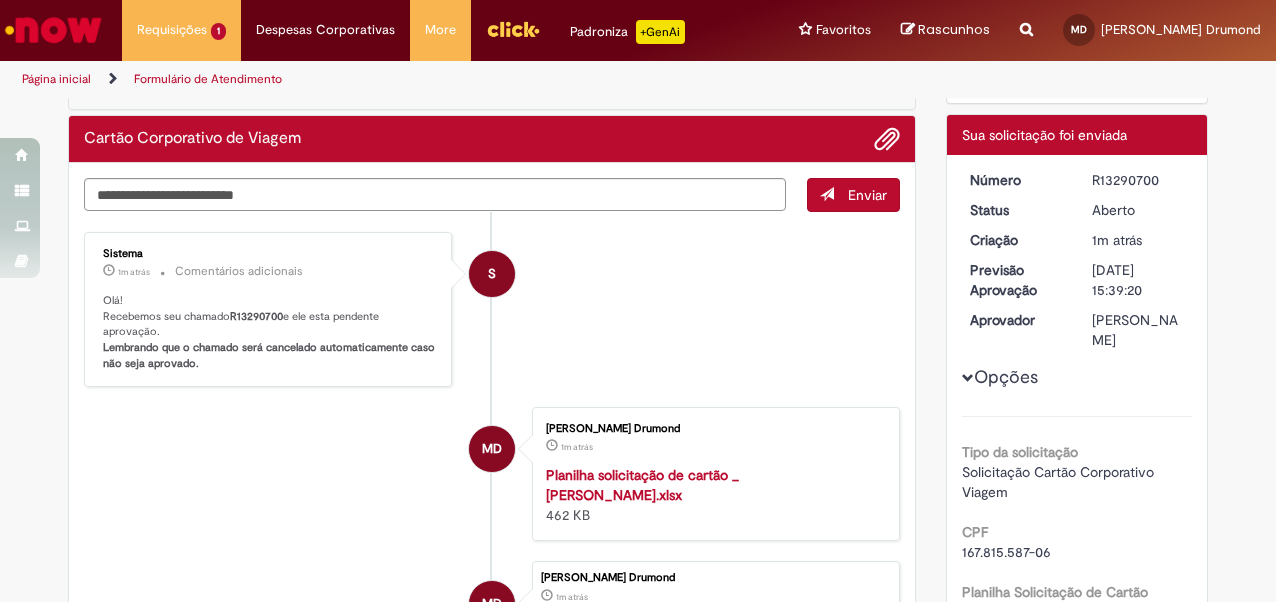 click on "MD
Manuela Goulart Drumond
1m atrás 1m atrás
Planilha solicitação de cartão _ Manuela Drumond.xlsx  462 KB" at bounding box center (492, 474) 